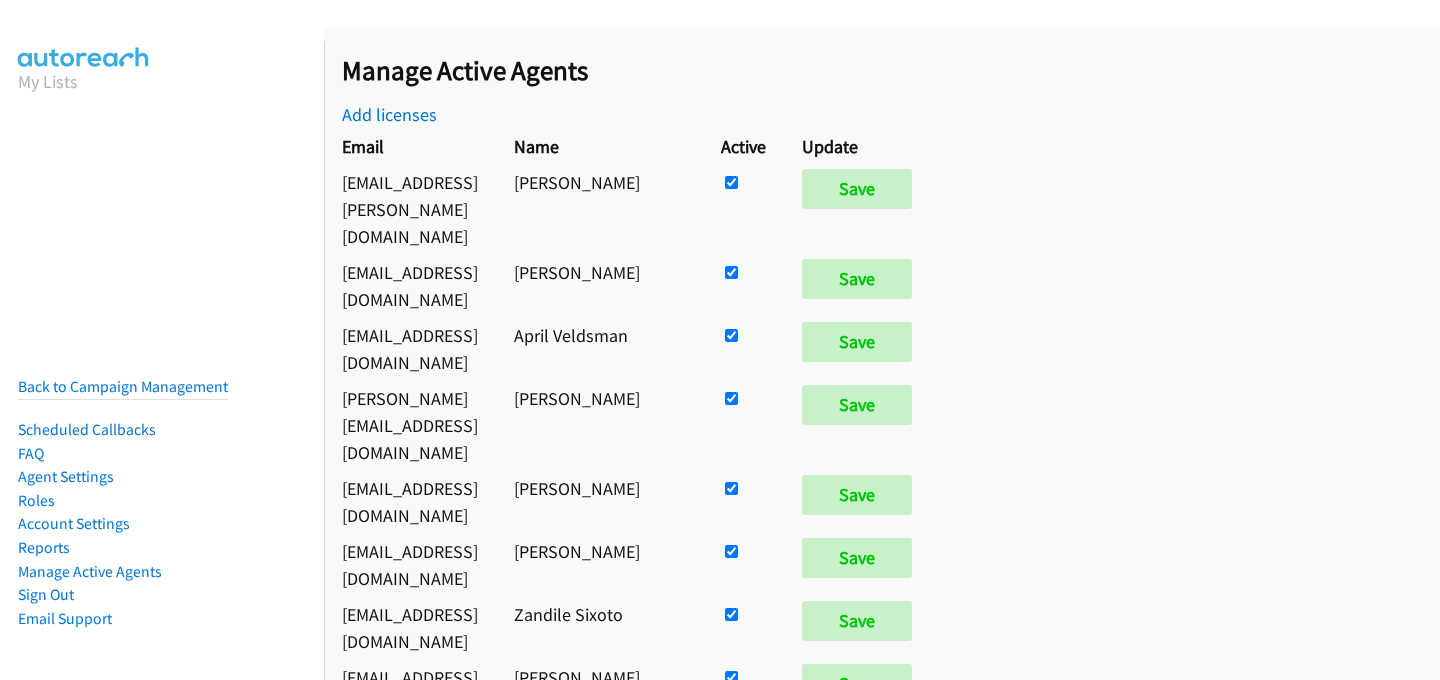 scroll, scrollTop: 0, scrollLeft: 0, axis: both 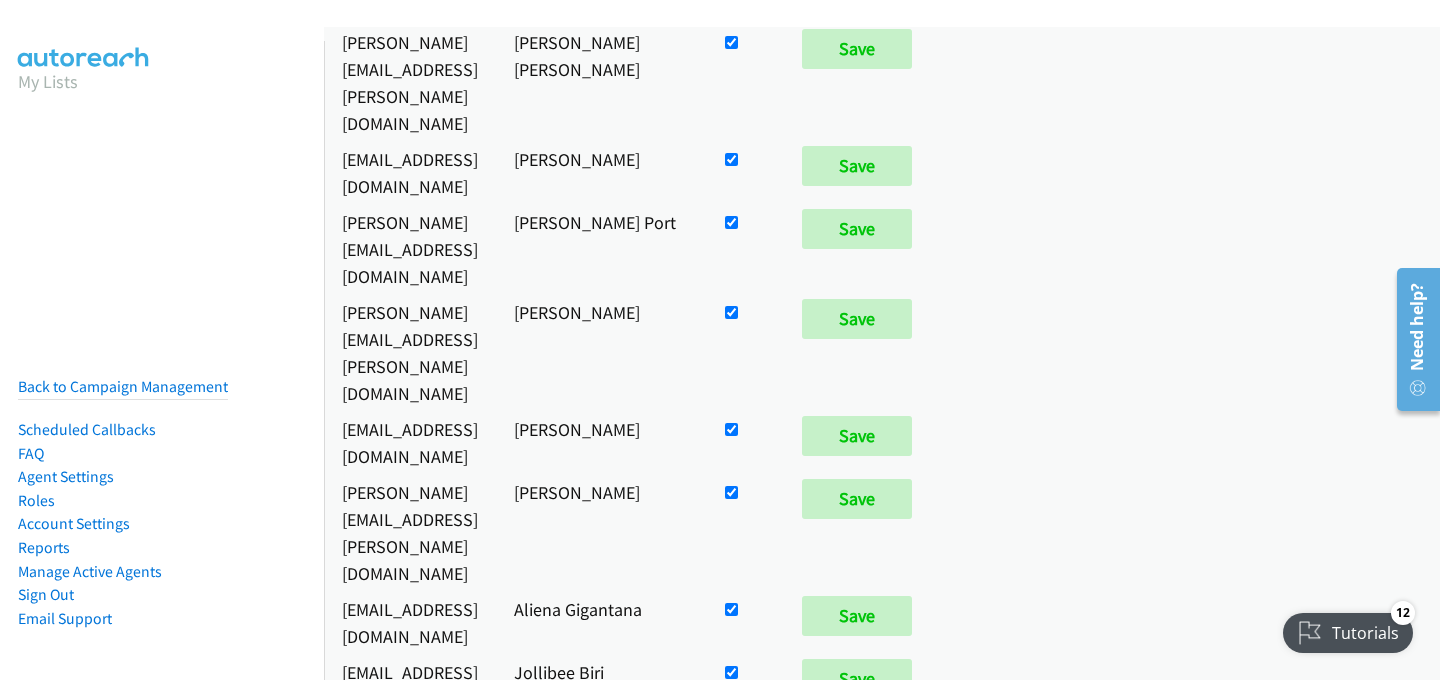 click at bounding box center [731, -642] 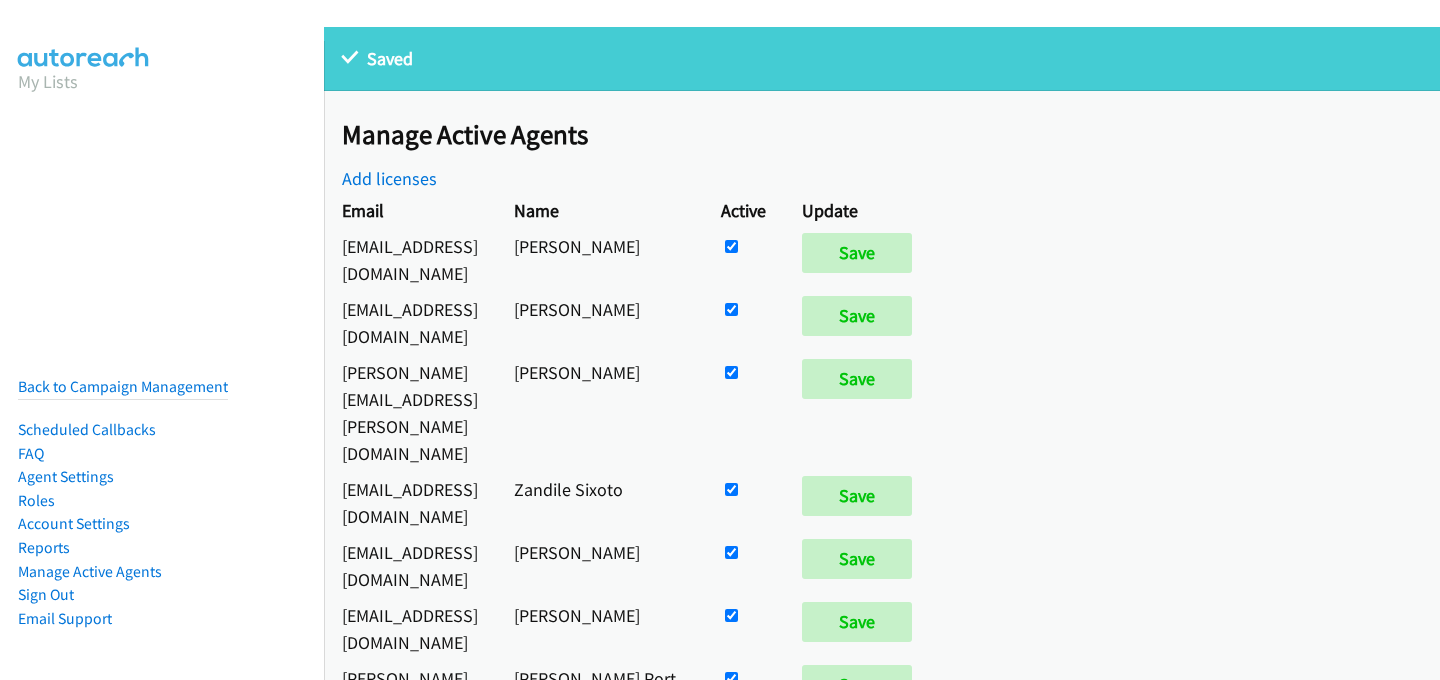 scroll, scrollTop: 0, scrollLeft: 0, axis: both 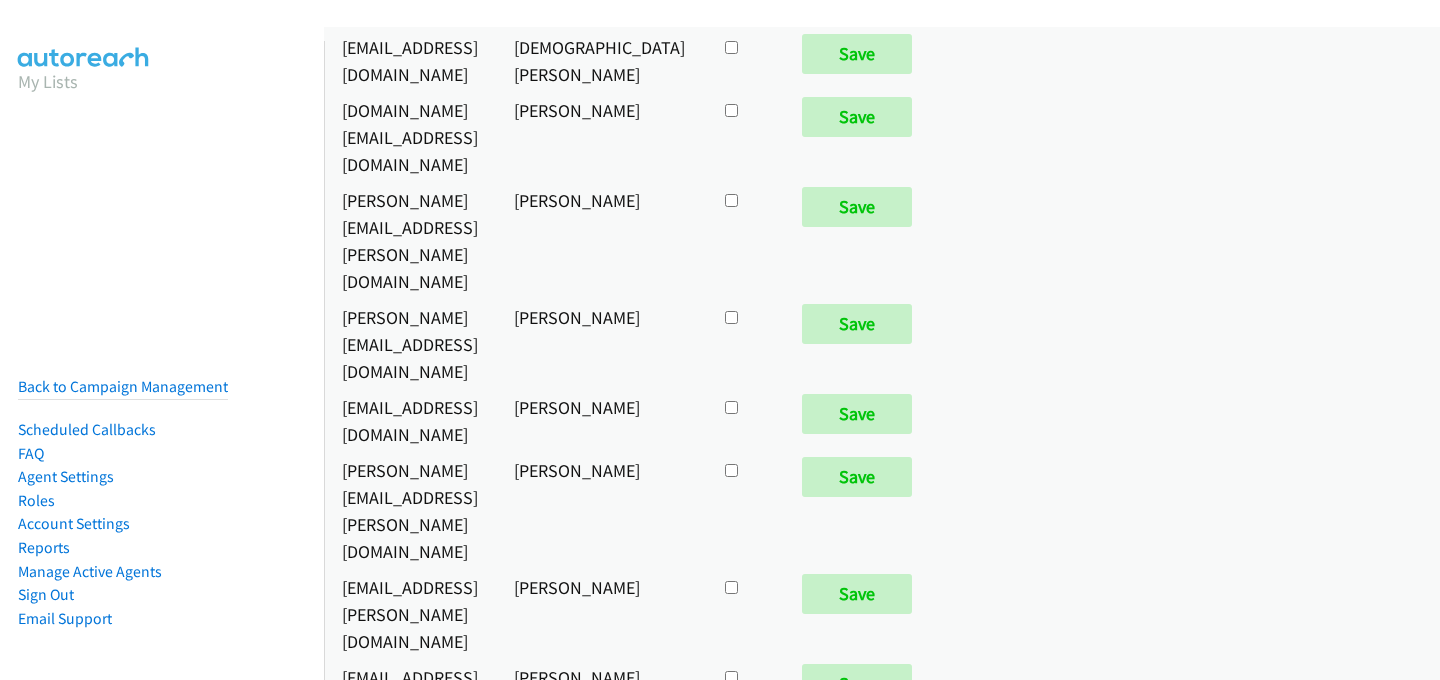 click at bounding box center (731, -7603) 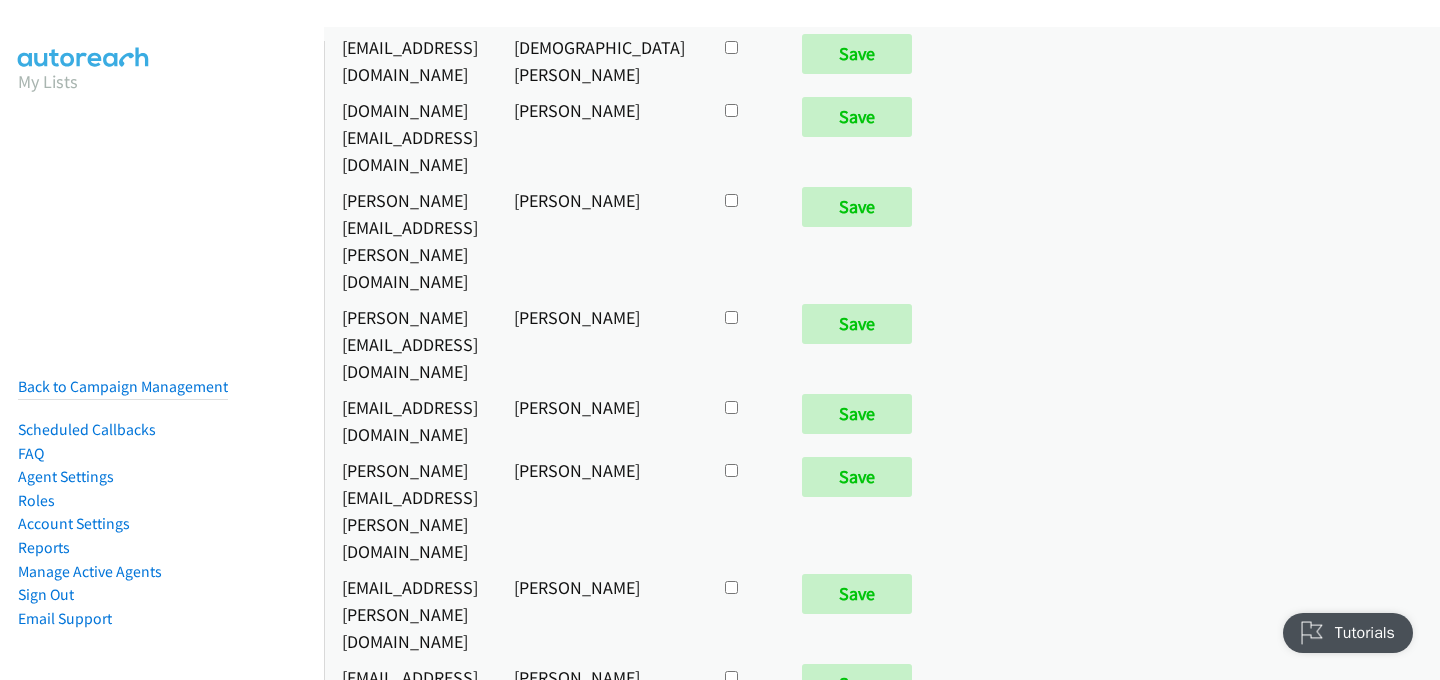 scroll, scrollTop: 0, scrollLeft: 0, axis: both 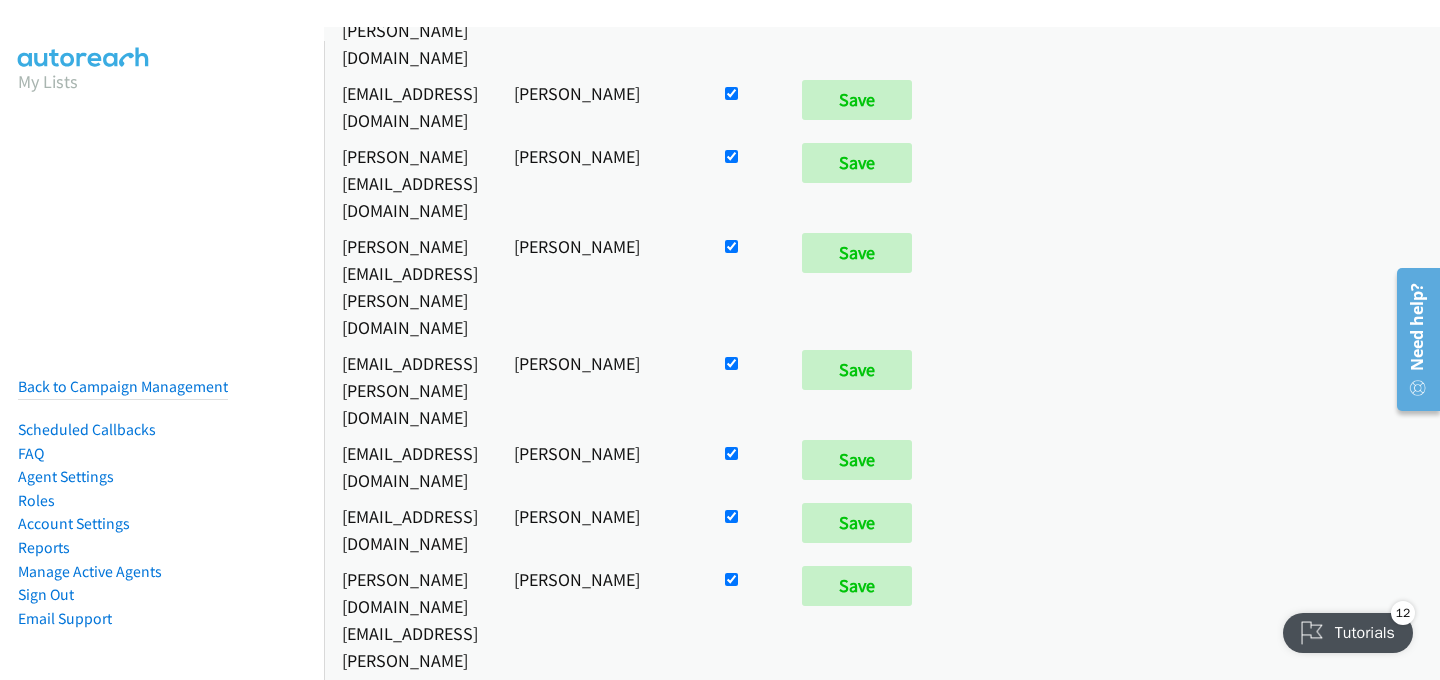 click at bounding box center [731, -2418] 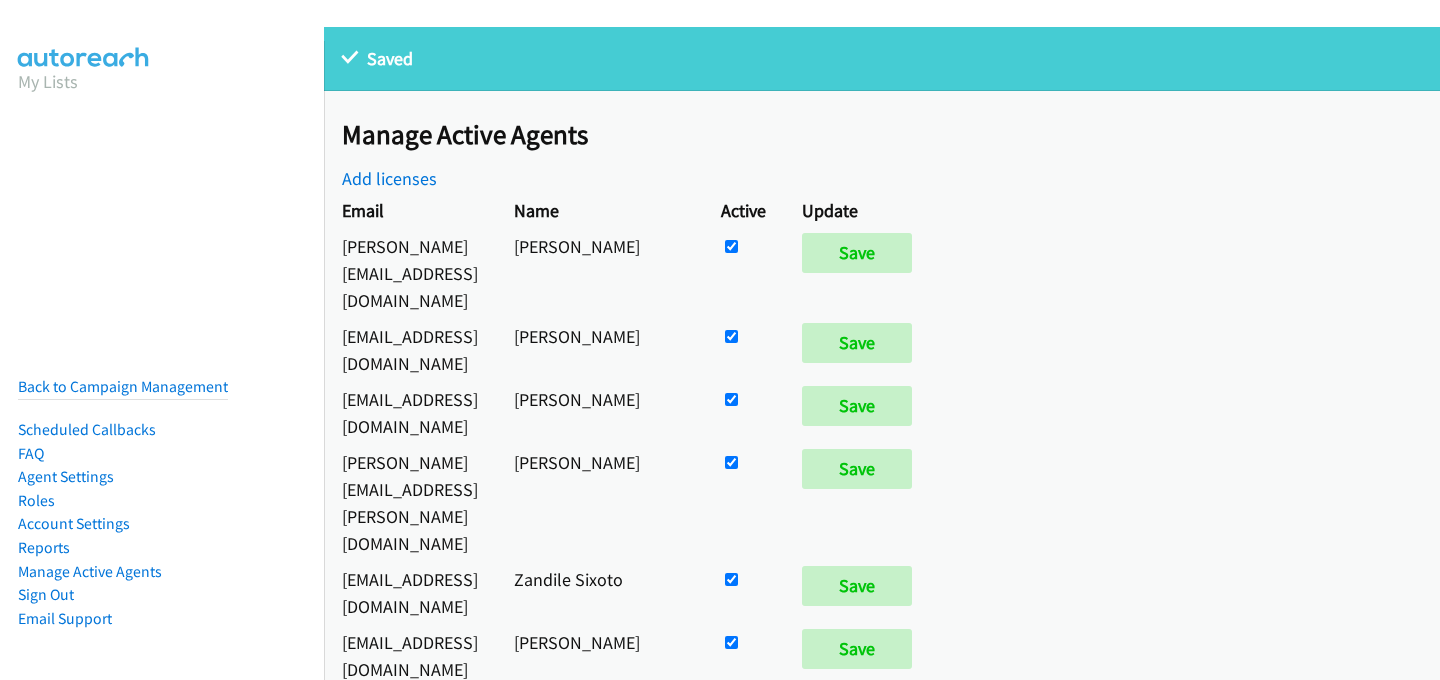 scroll, scrollTop: 0, scrollLeft: 0, axis: both 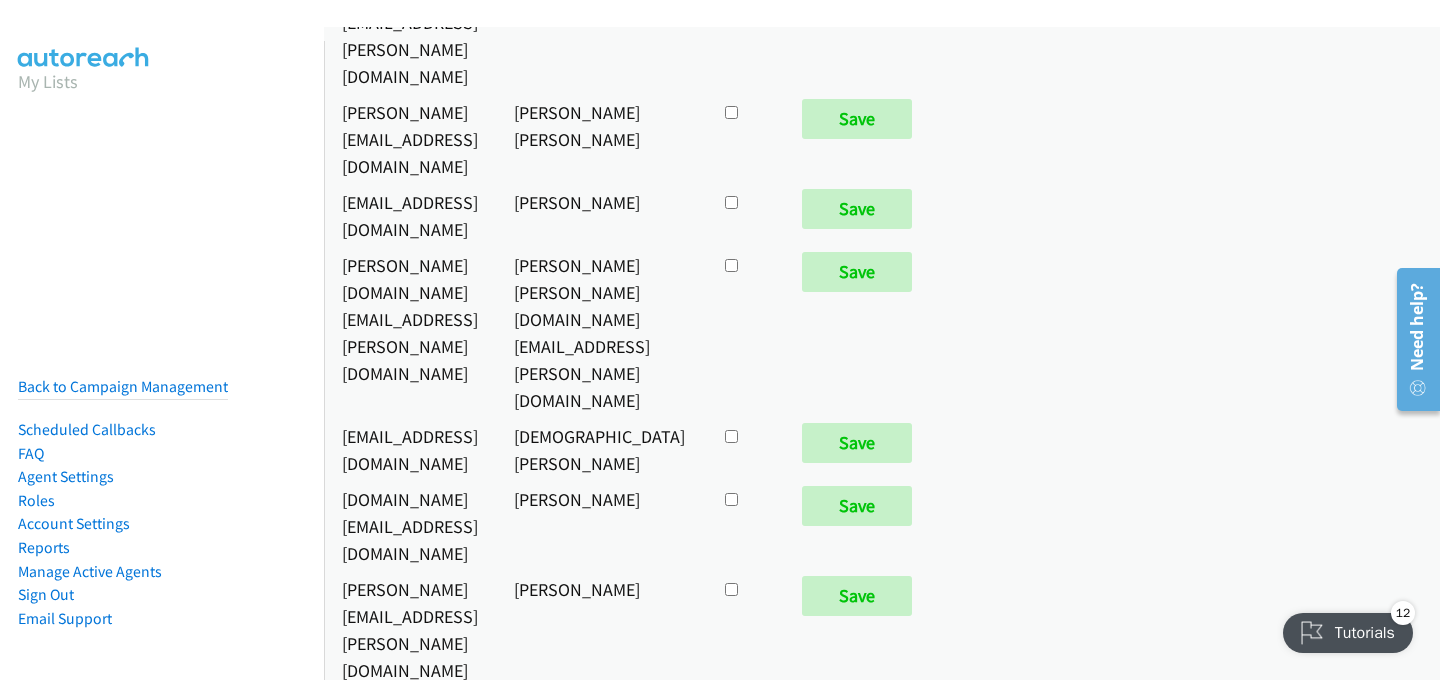 click at bounding box center [743, 6925] 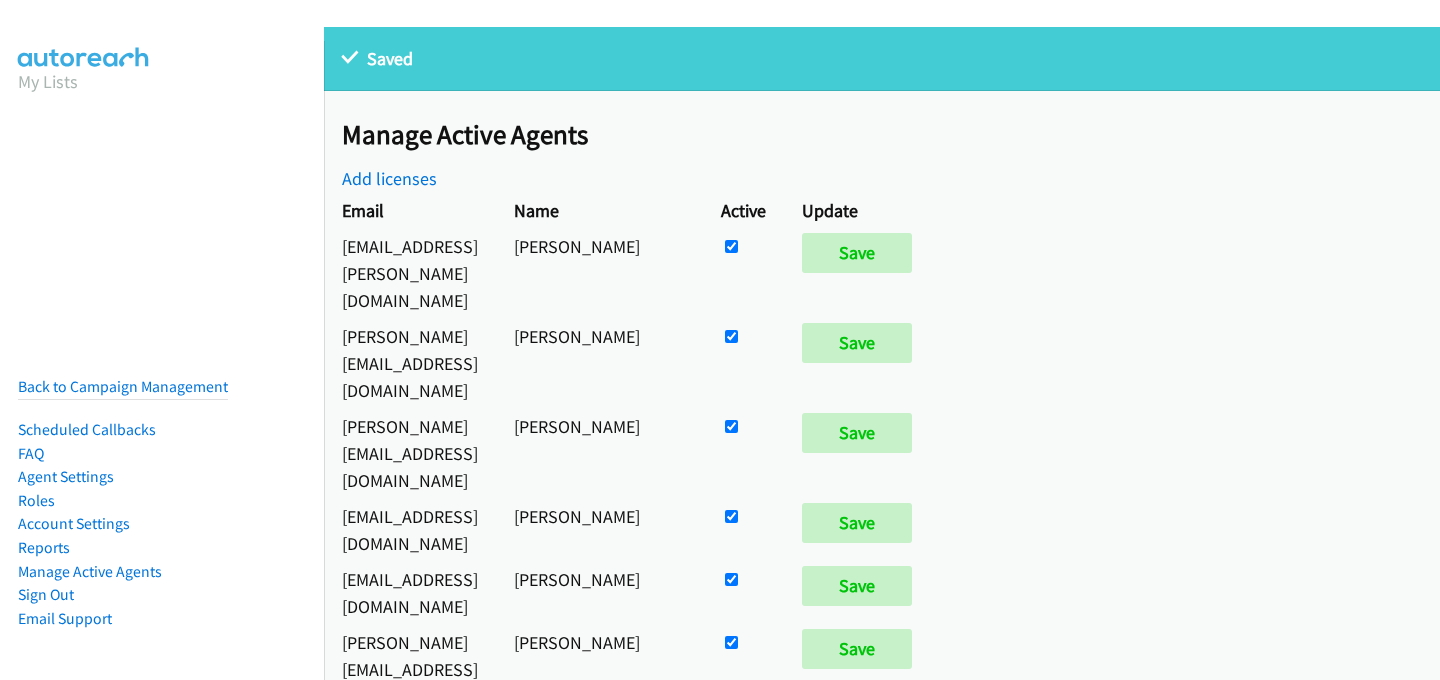 scroll, scrollTop: 0, scrollLeft: 0, axis: both 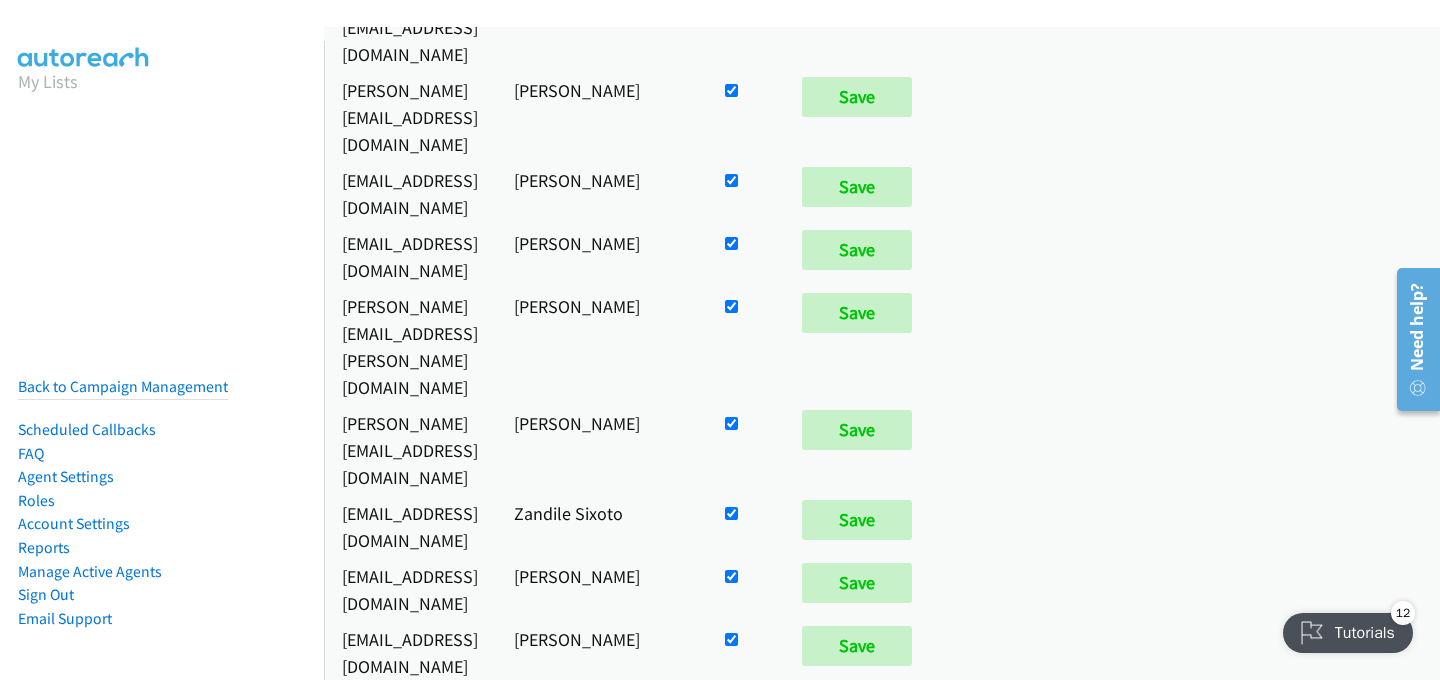 click at bounding box center [743, 652] 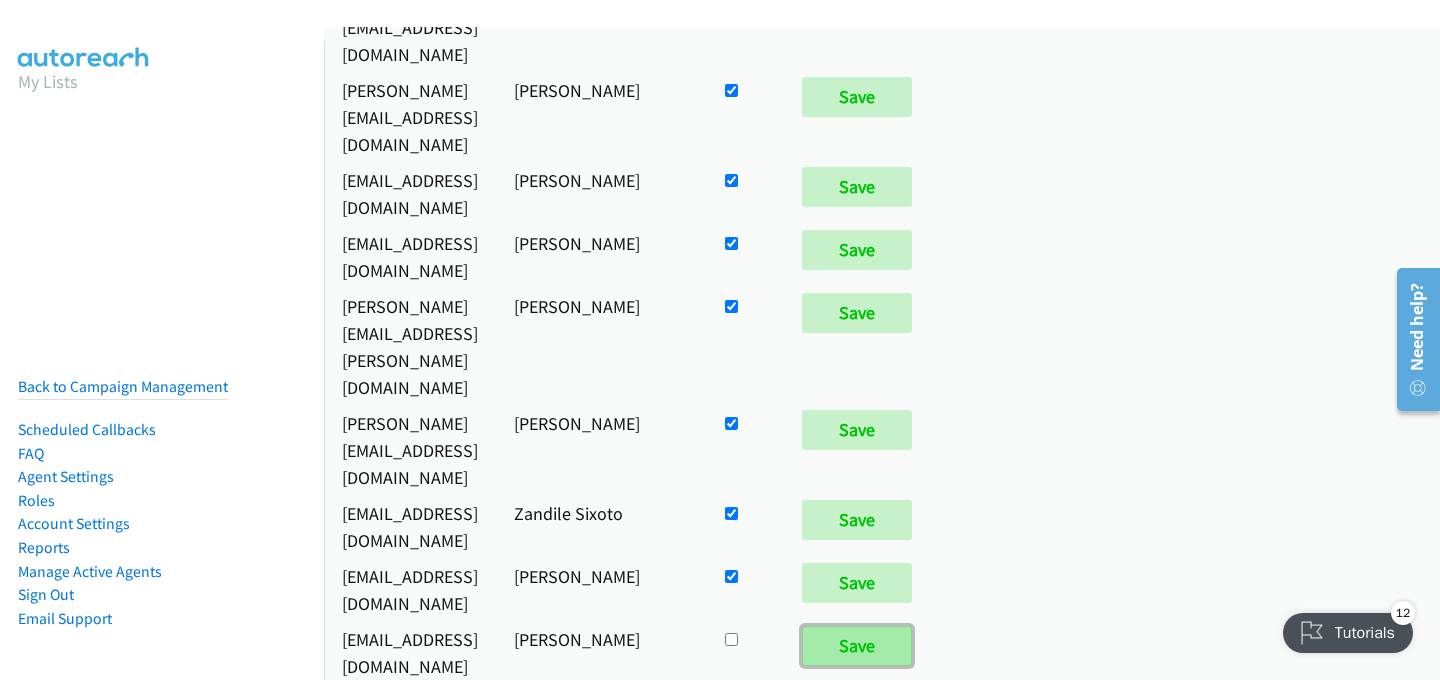 click on "Save" at bounding box center [857, 646] 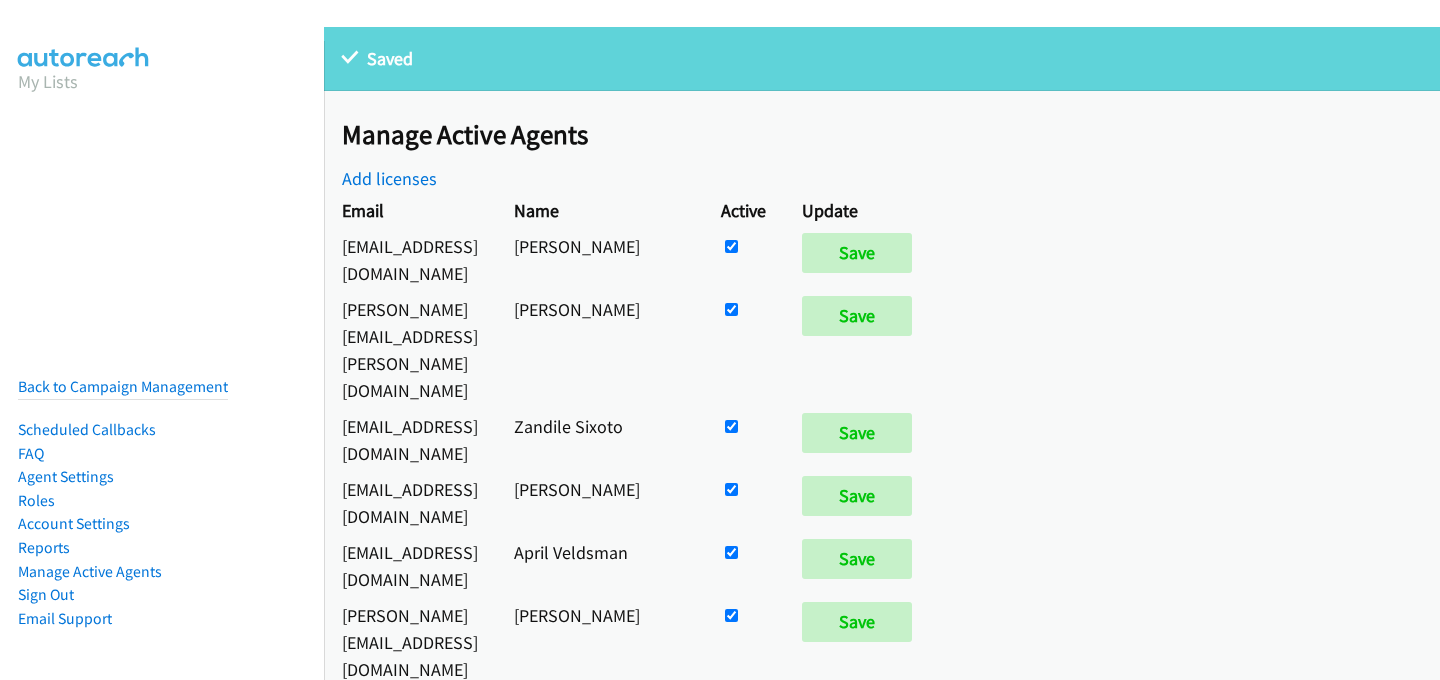 scroll, scrollTop: 0, scrollLeft: 0, axis: both 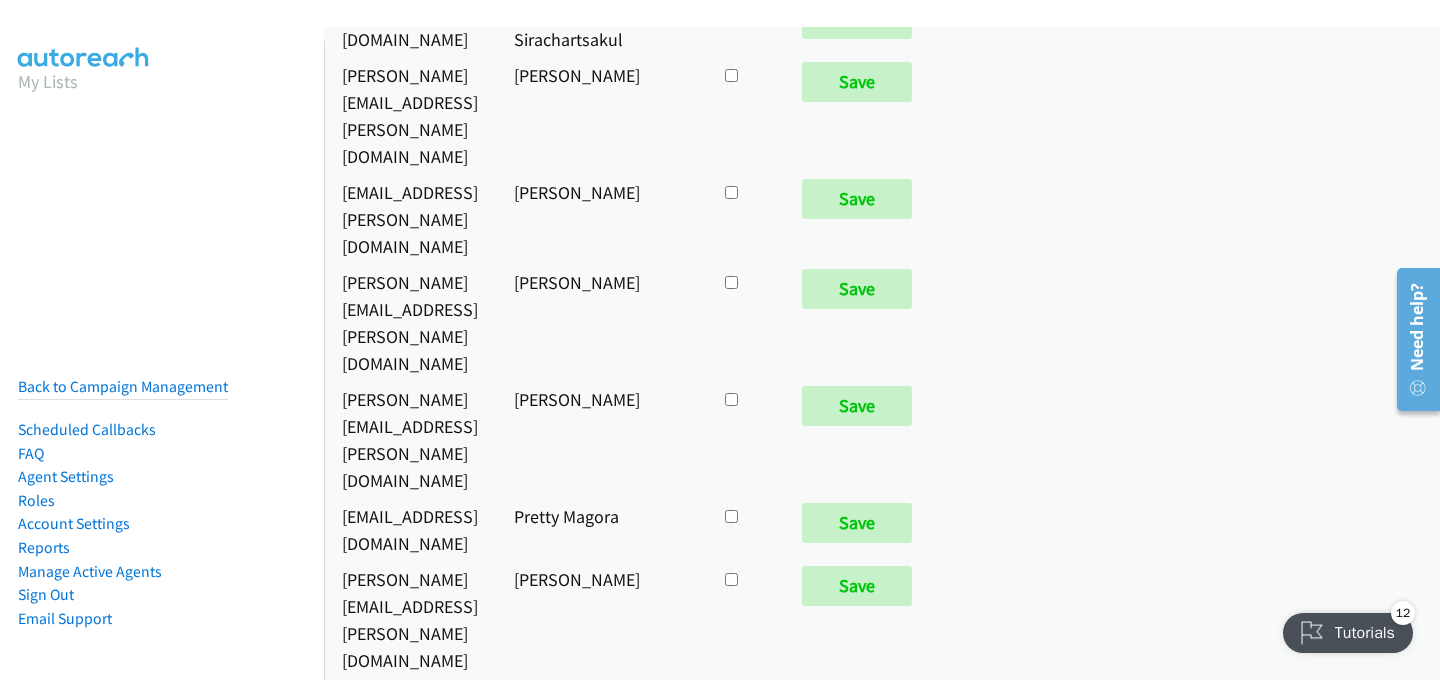 click at bounding box center (731, -8637) 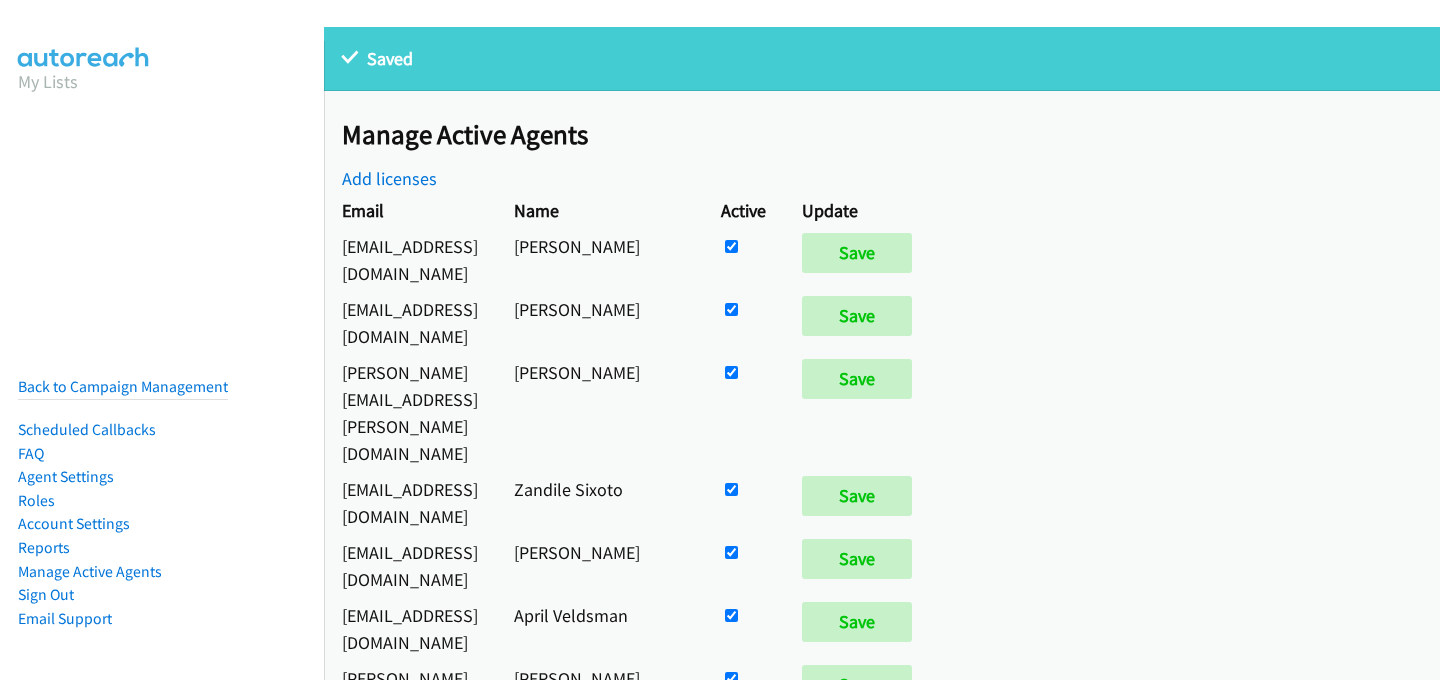 scroll, scrollTop: 0, scrollLeft: 0, axis: both 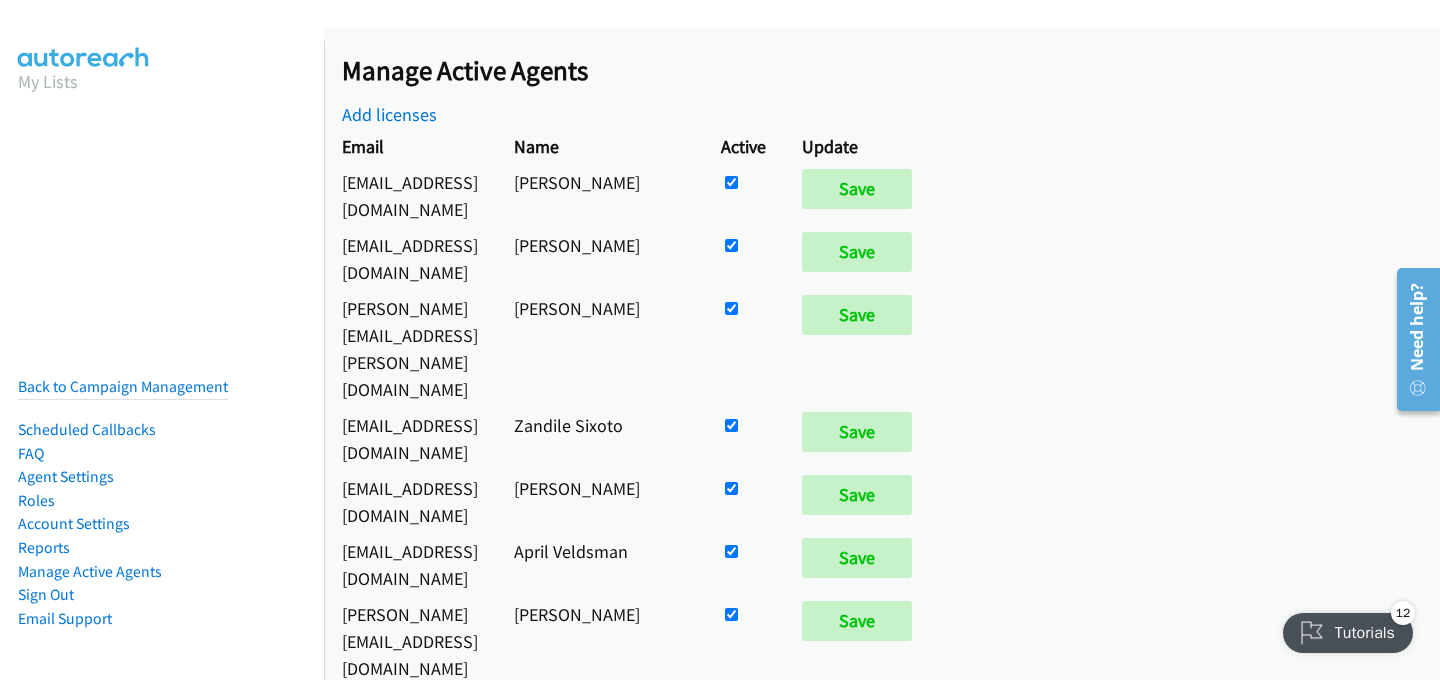 click at bounding box center (731, 182) 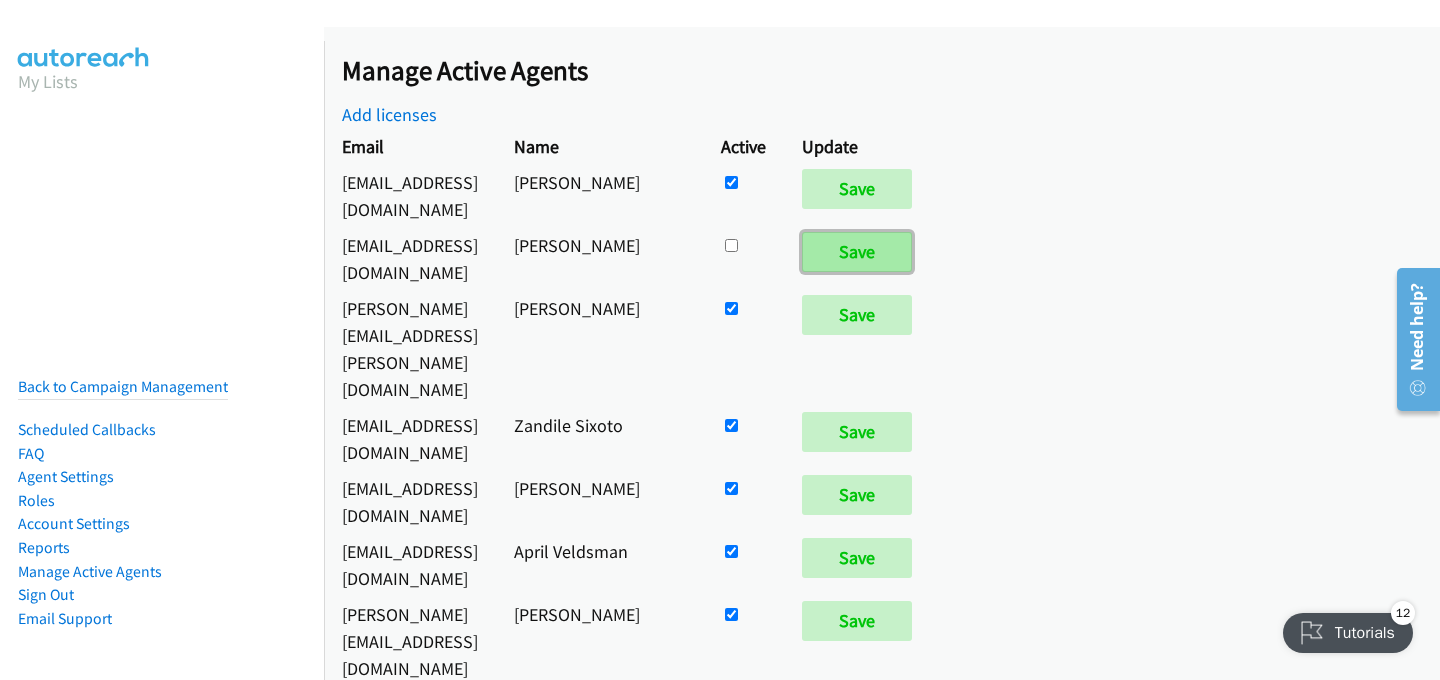 click on "Save" at bounding box center [857, 252] 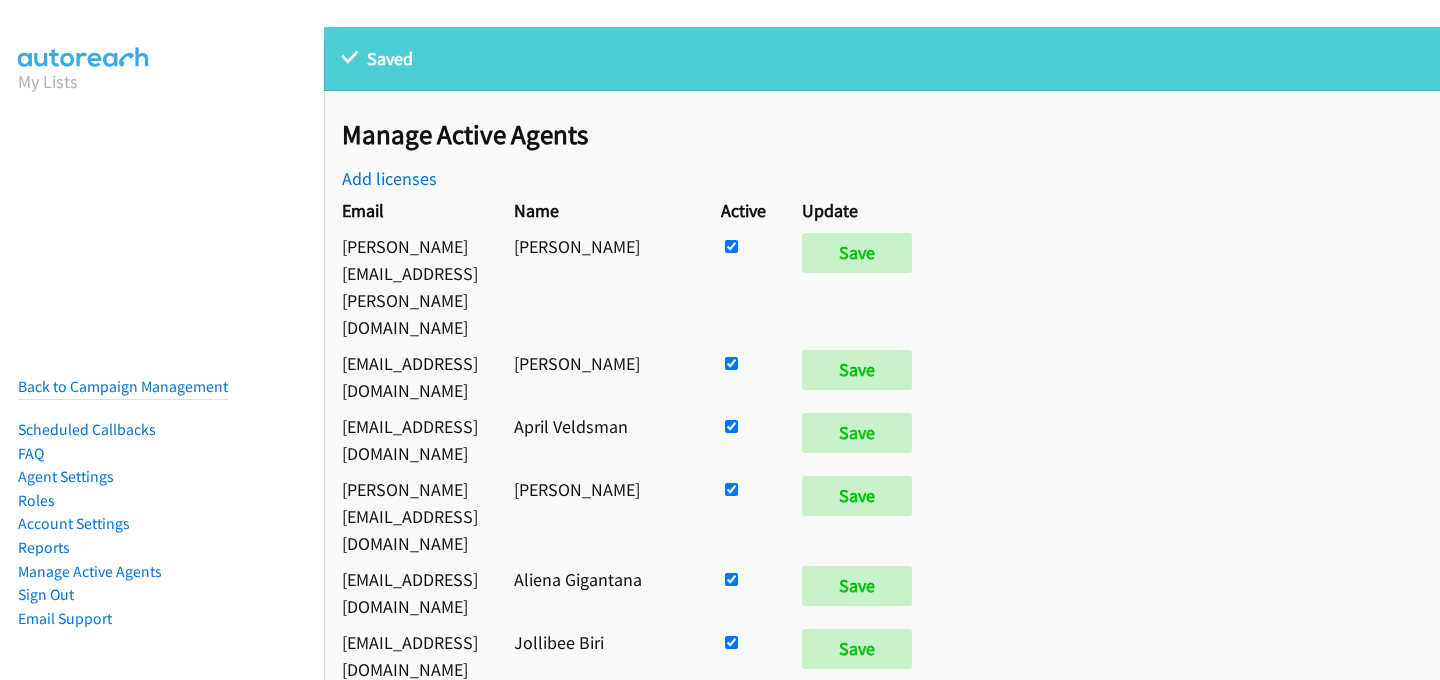 scroll, scrollTop: 0, scrollLeft: 0, axis: both 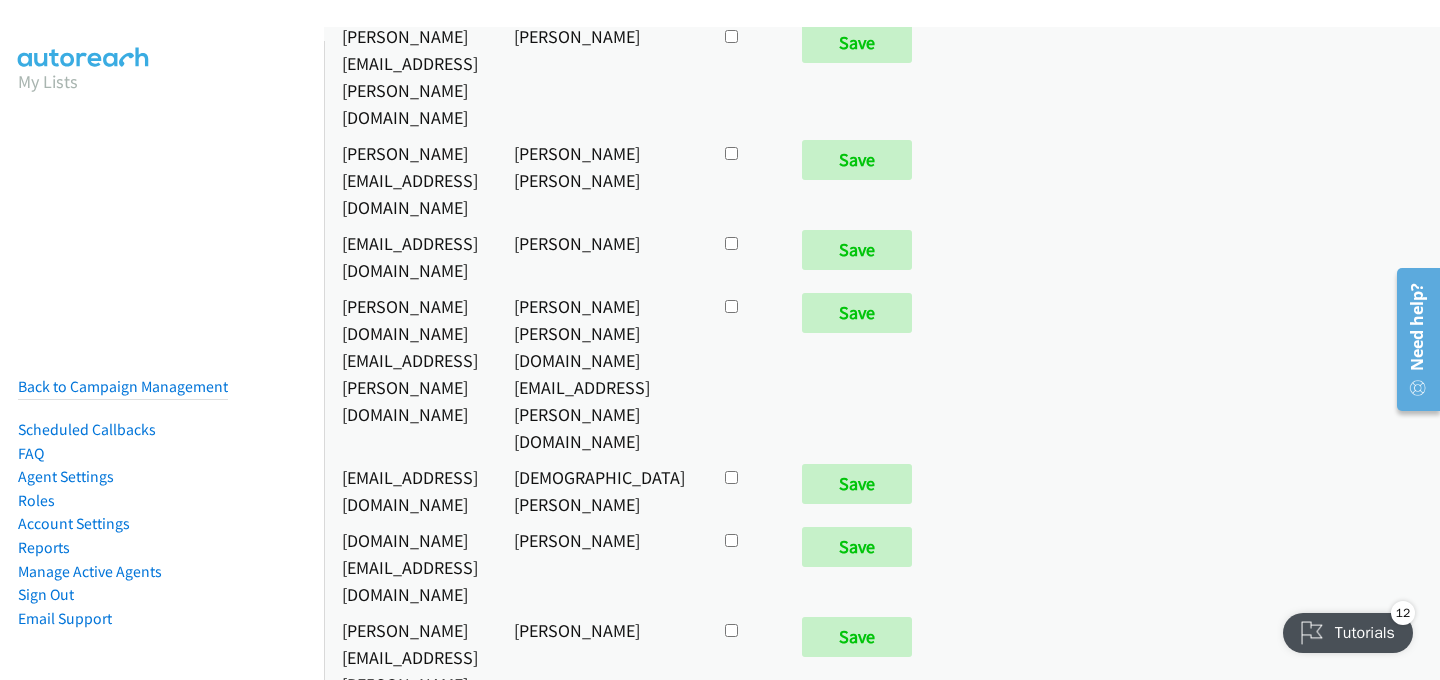 click at bounding box center [731, -7209] 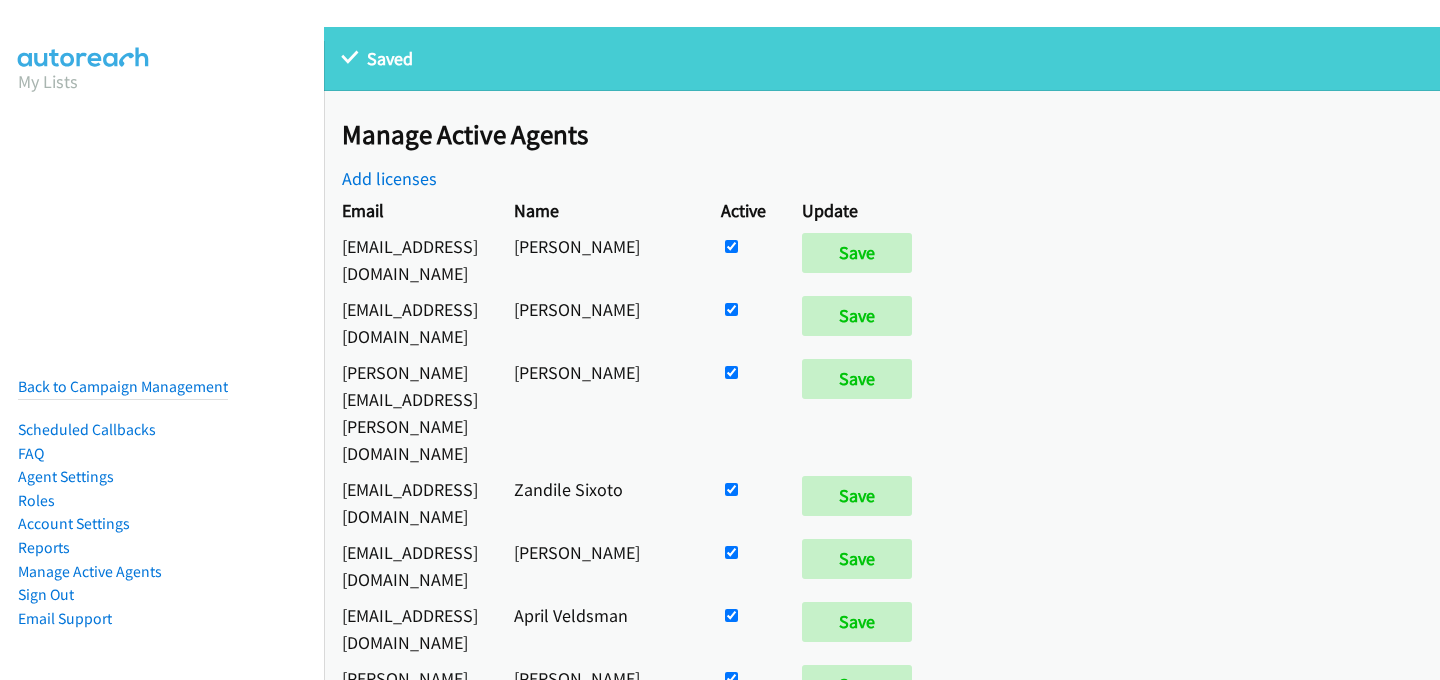 scroll, scrollTop: 0, scrollLeft: 0, axis: both 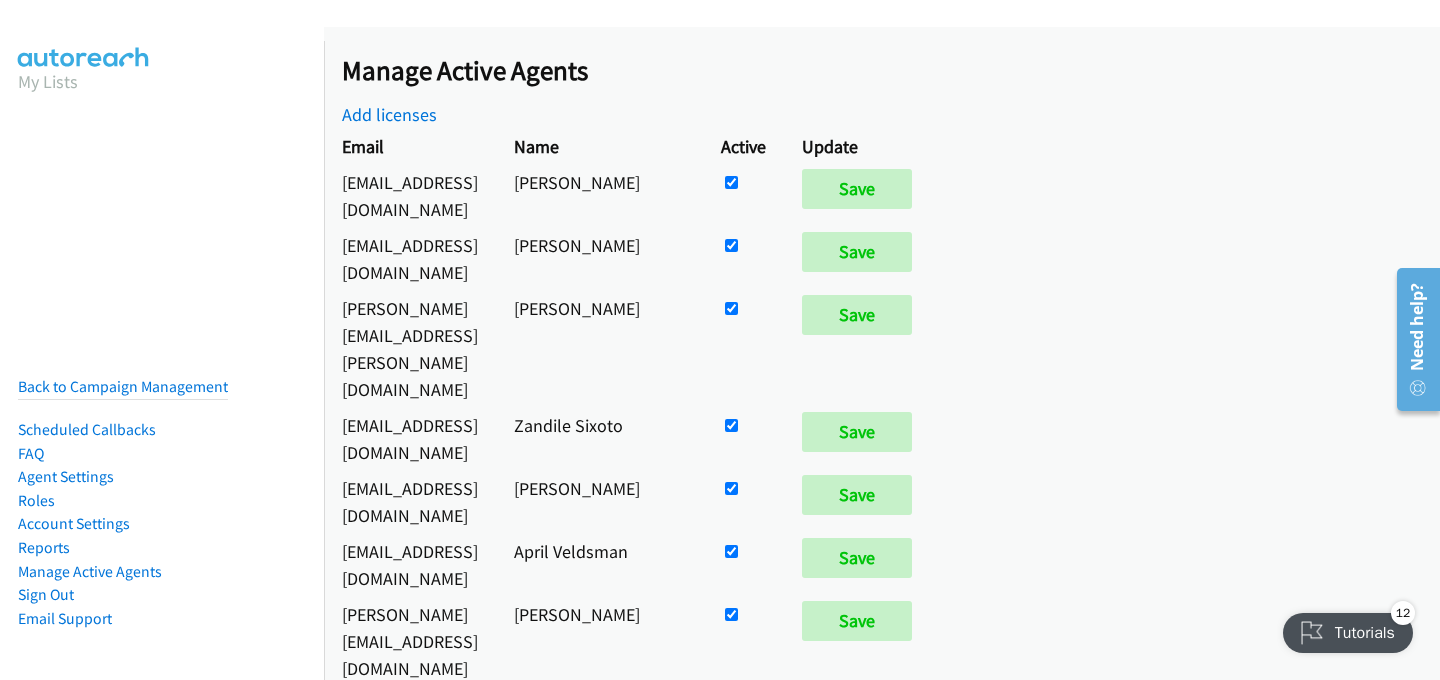 click at bounding box center [743, 258] 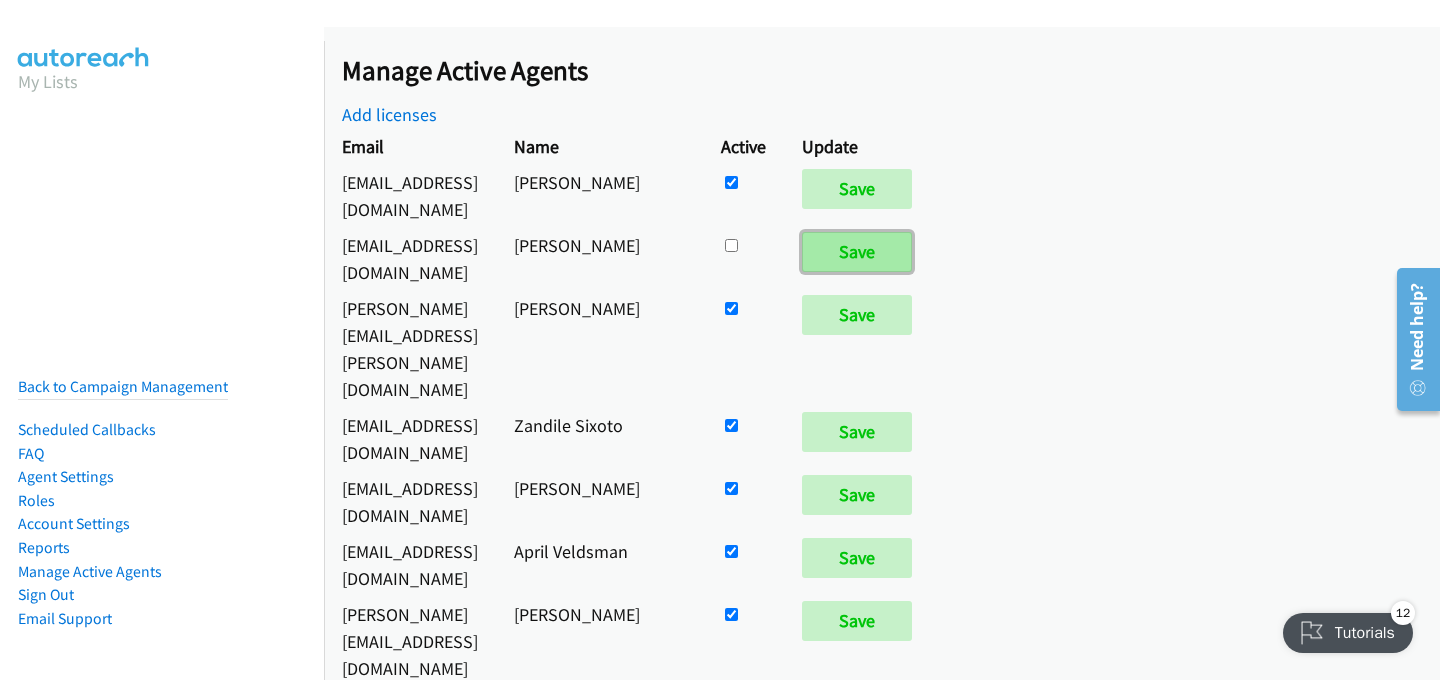 click on "Save" at bounding box center (857, 252) 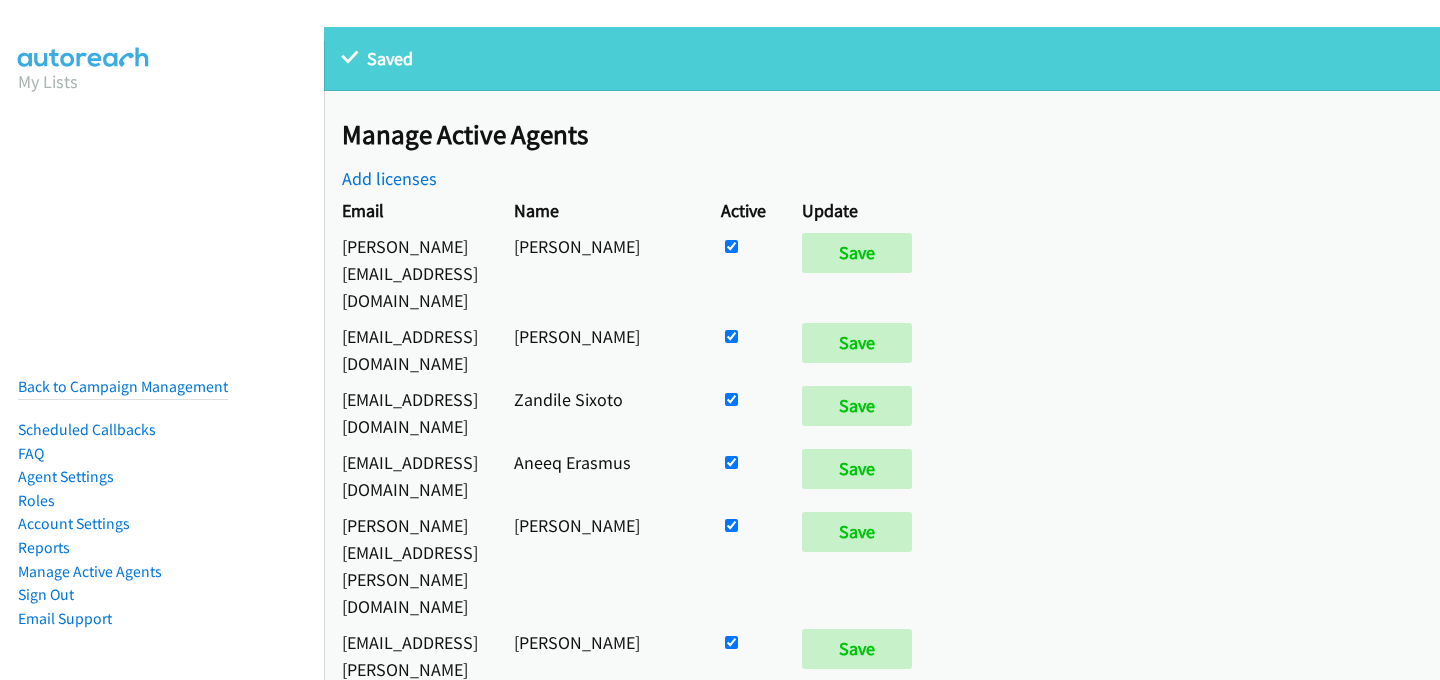 scroll, scrollTop: 0, scrollLeft: 0, axis: both 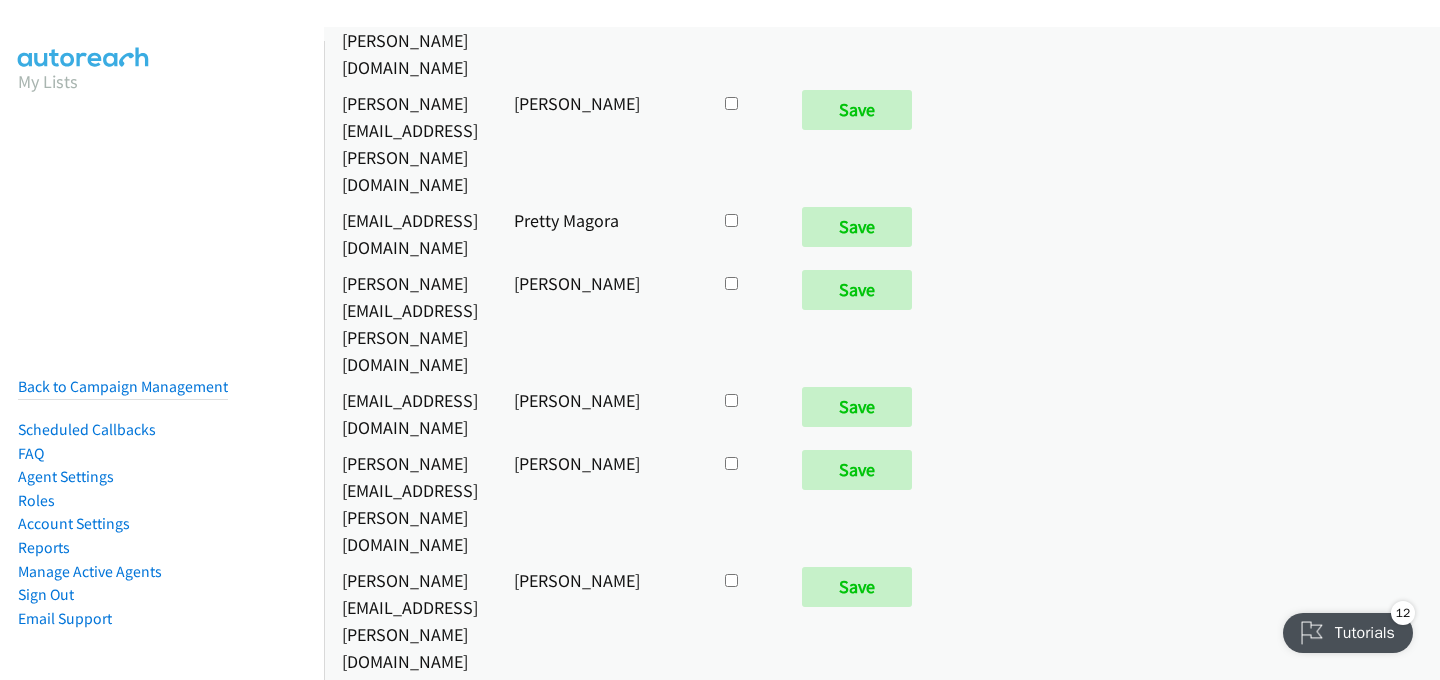 click at bounding box center [731, -8933] 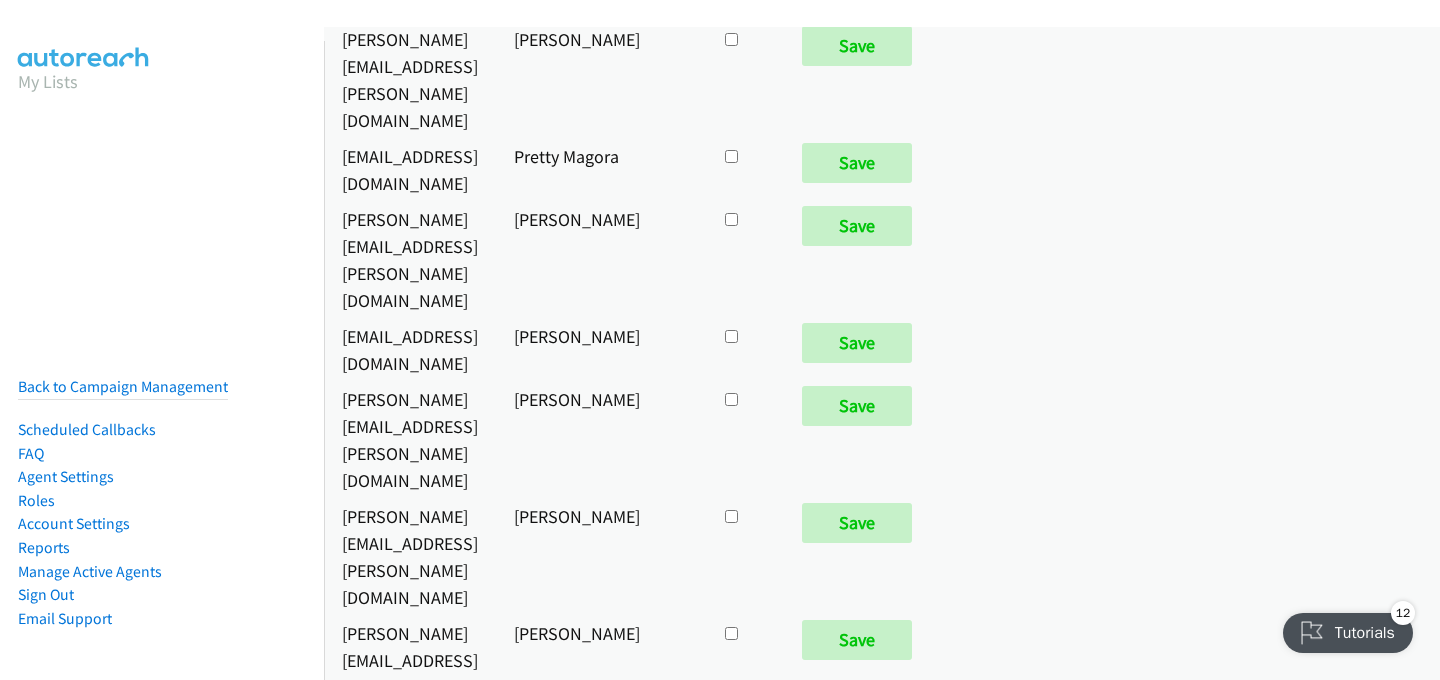 scroll, scrollTop: 9115, scrollLeft: 0, axis: vertical 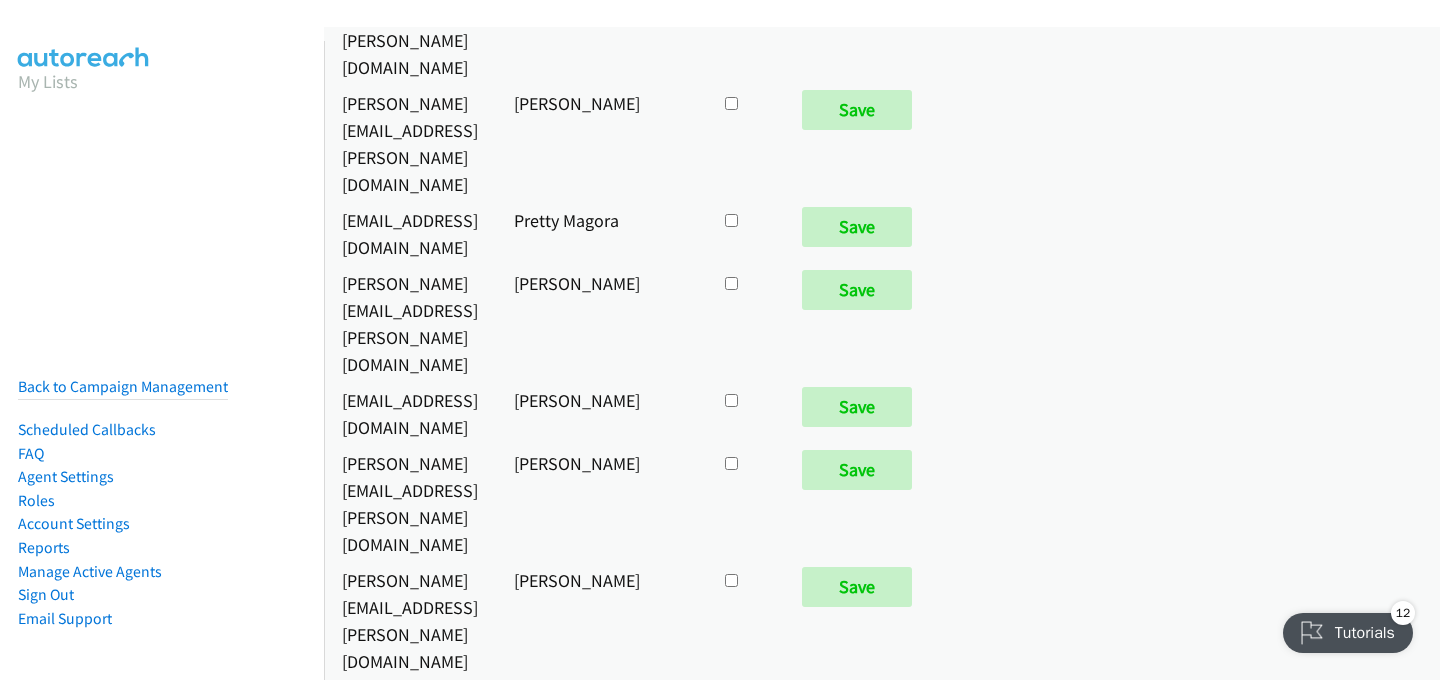click on "Save" at bounding box center (857, 8426) 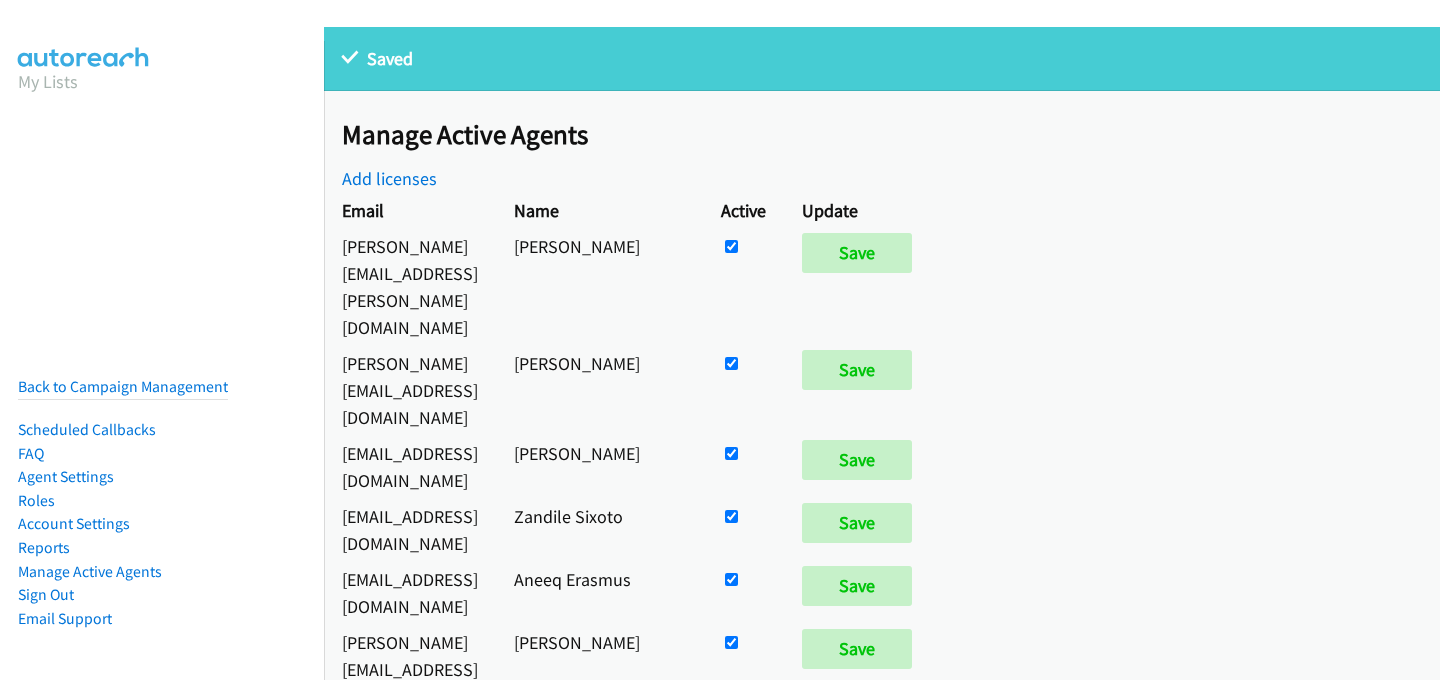 scroll, scrollTop: 0, scrollLeft: 0, axis: both 